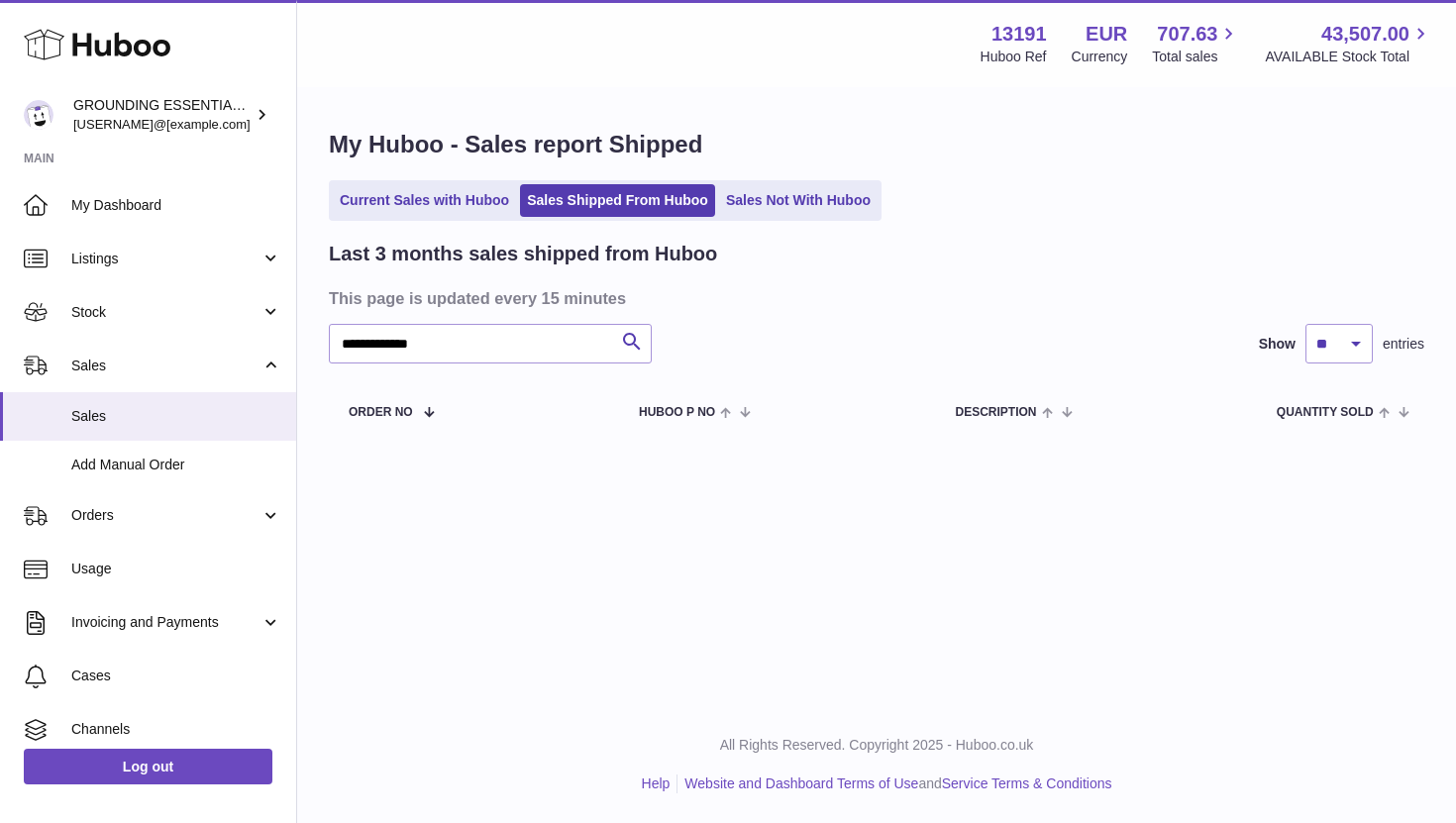 scroll, scrollTop: 0, scrollLeft: 0, axis: both 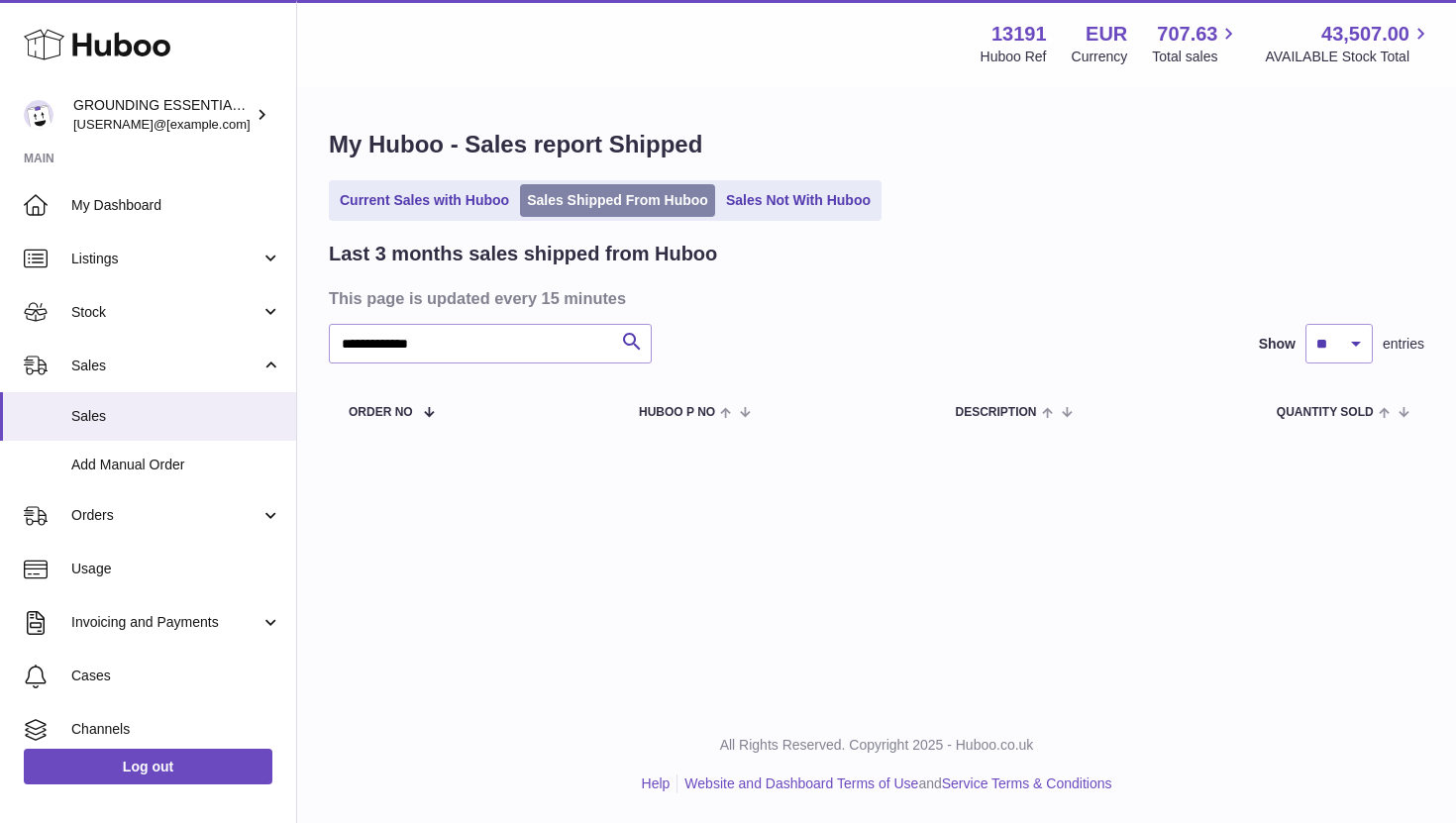 click on "Sales Shipped From Huboo" at bounding box center [617, 200] 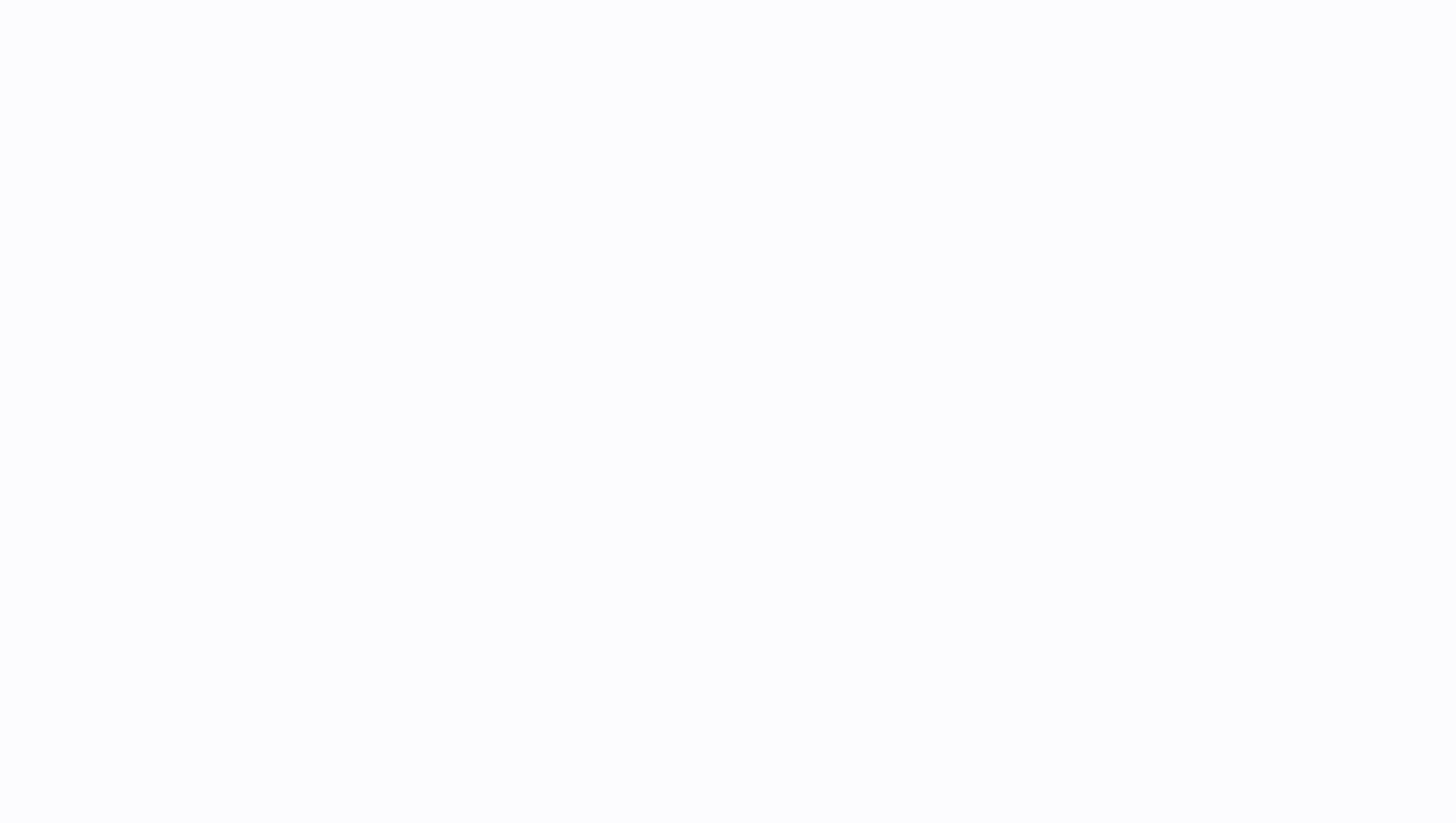 scroll, scrollTop: 0, scrollLeft: 0, axis: both 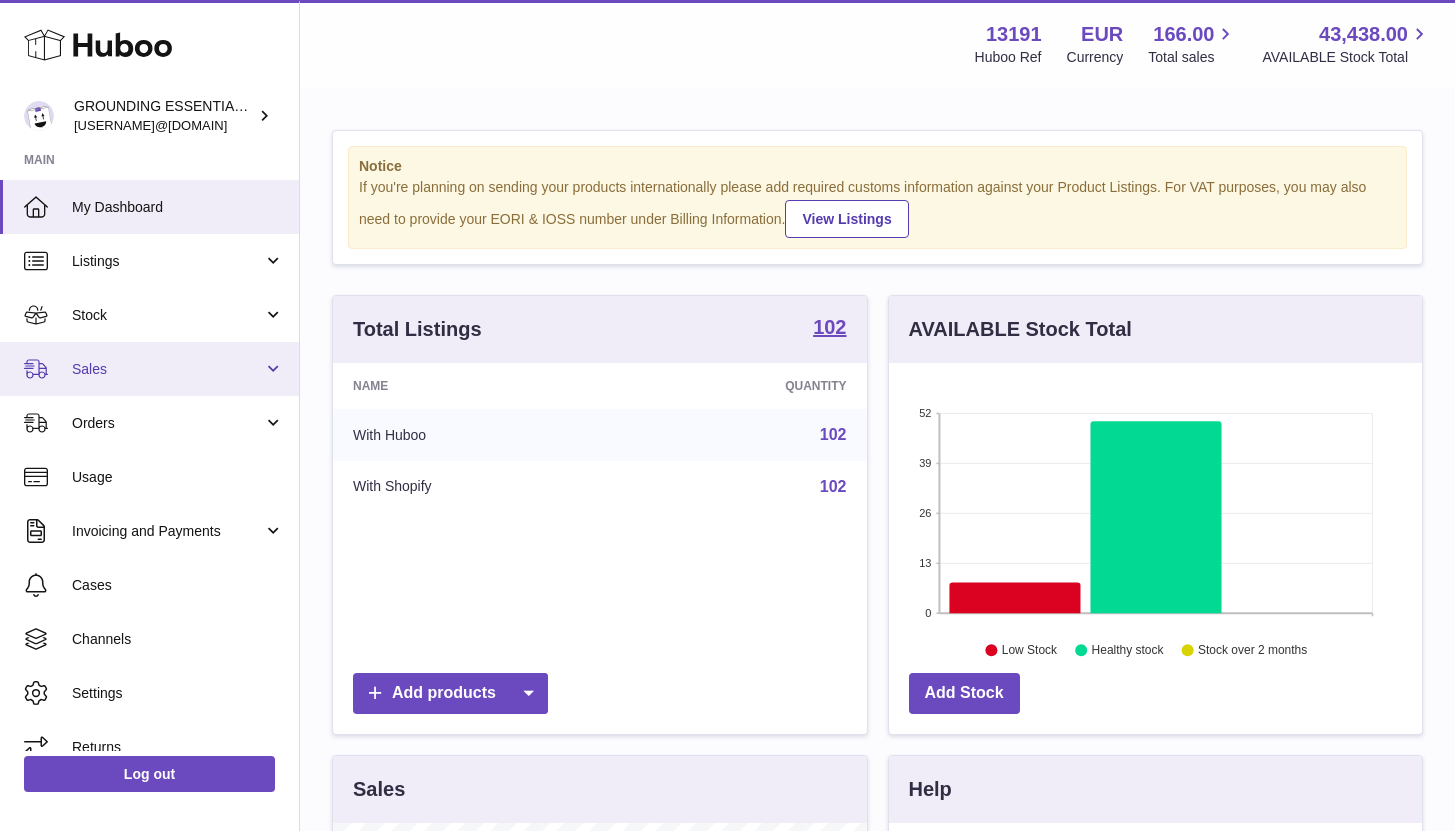 click on "Sales" at bounding box center [167, 369] 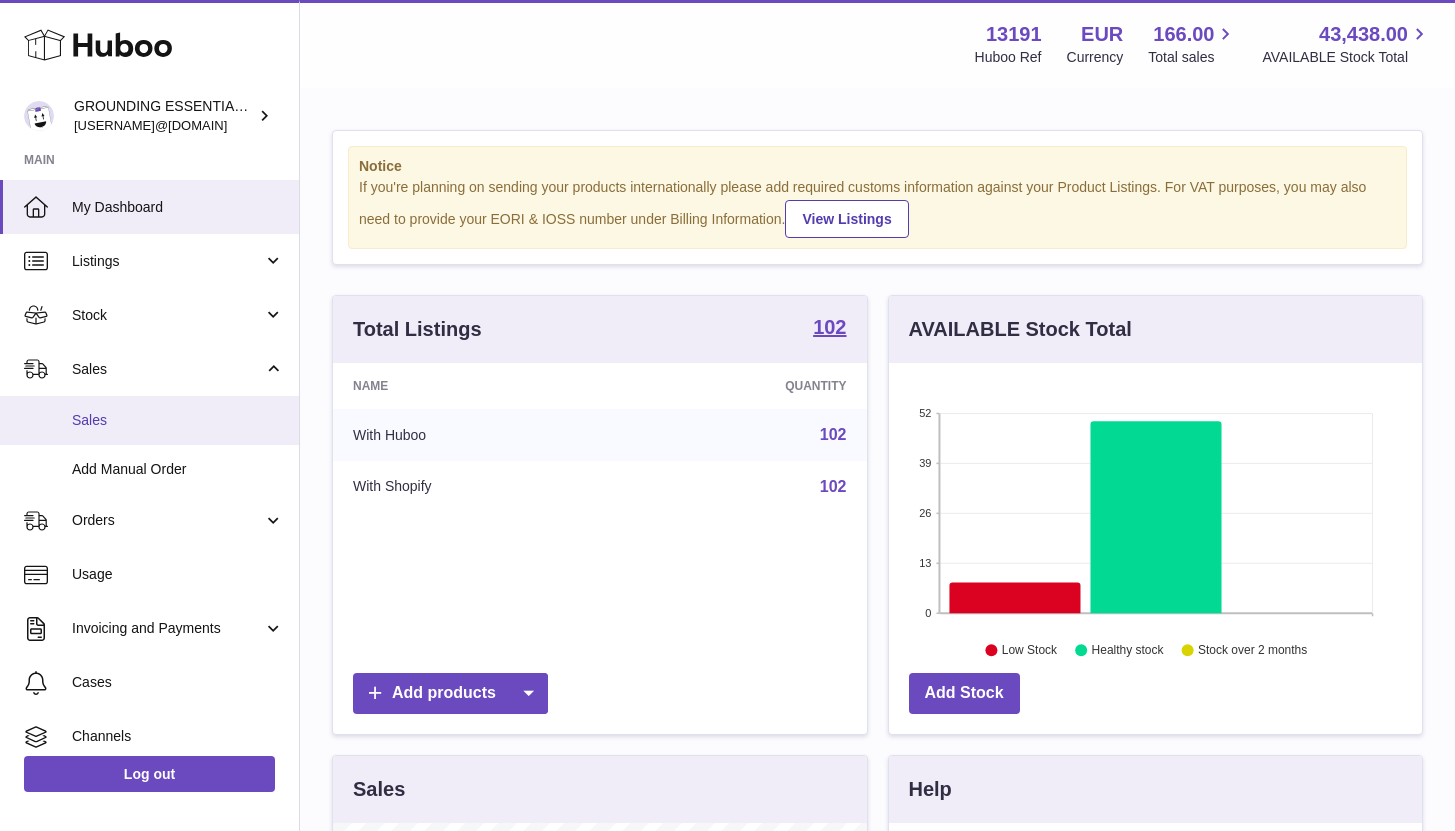 click on "Sales" at bounding box center (178, 420) 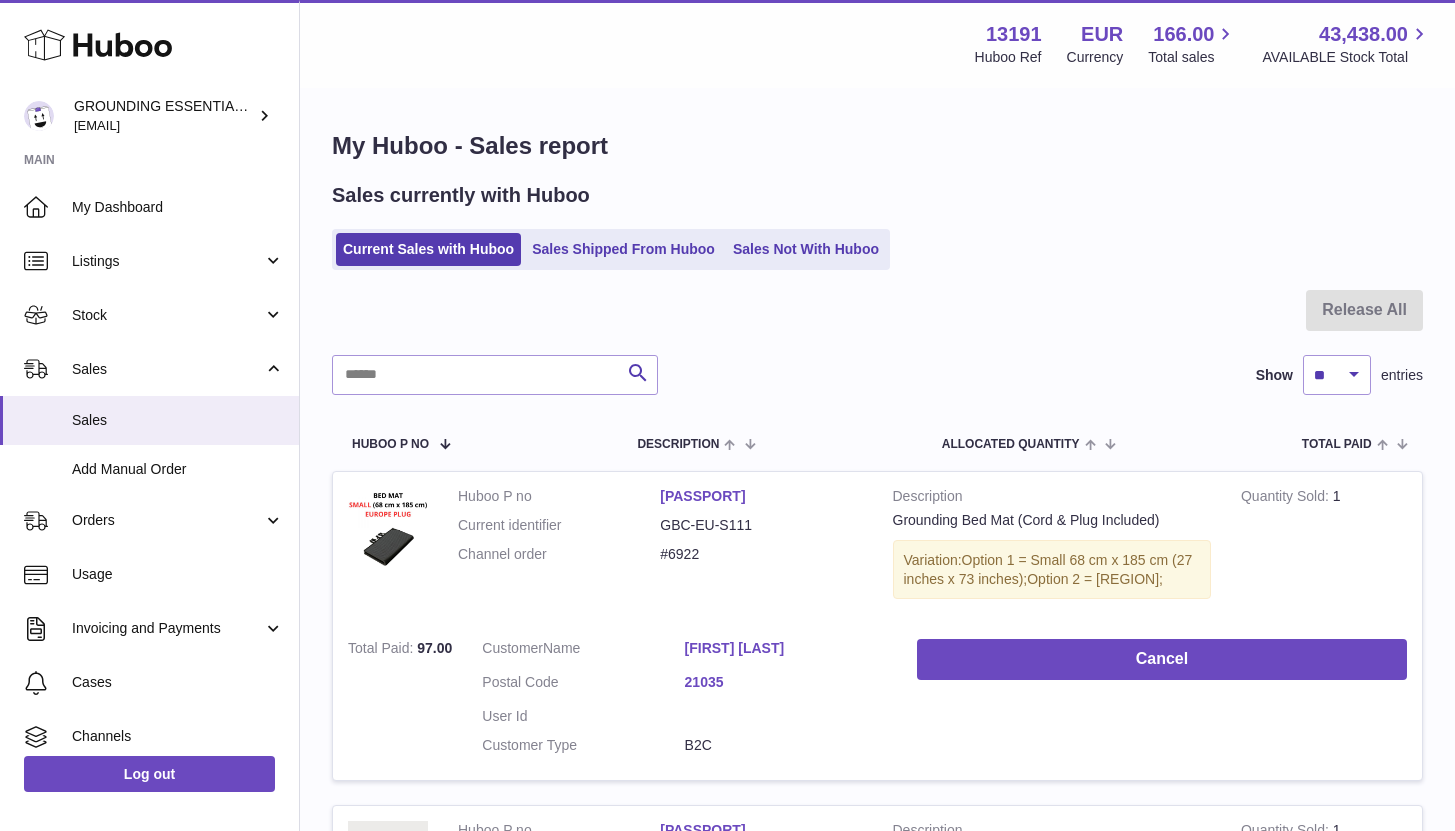 scroll, scrollTop: 0, scrollLeft: 0, axis: both 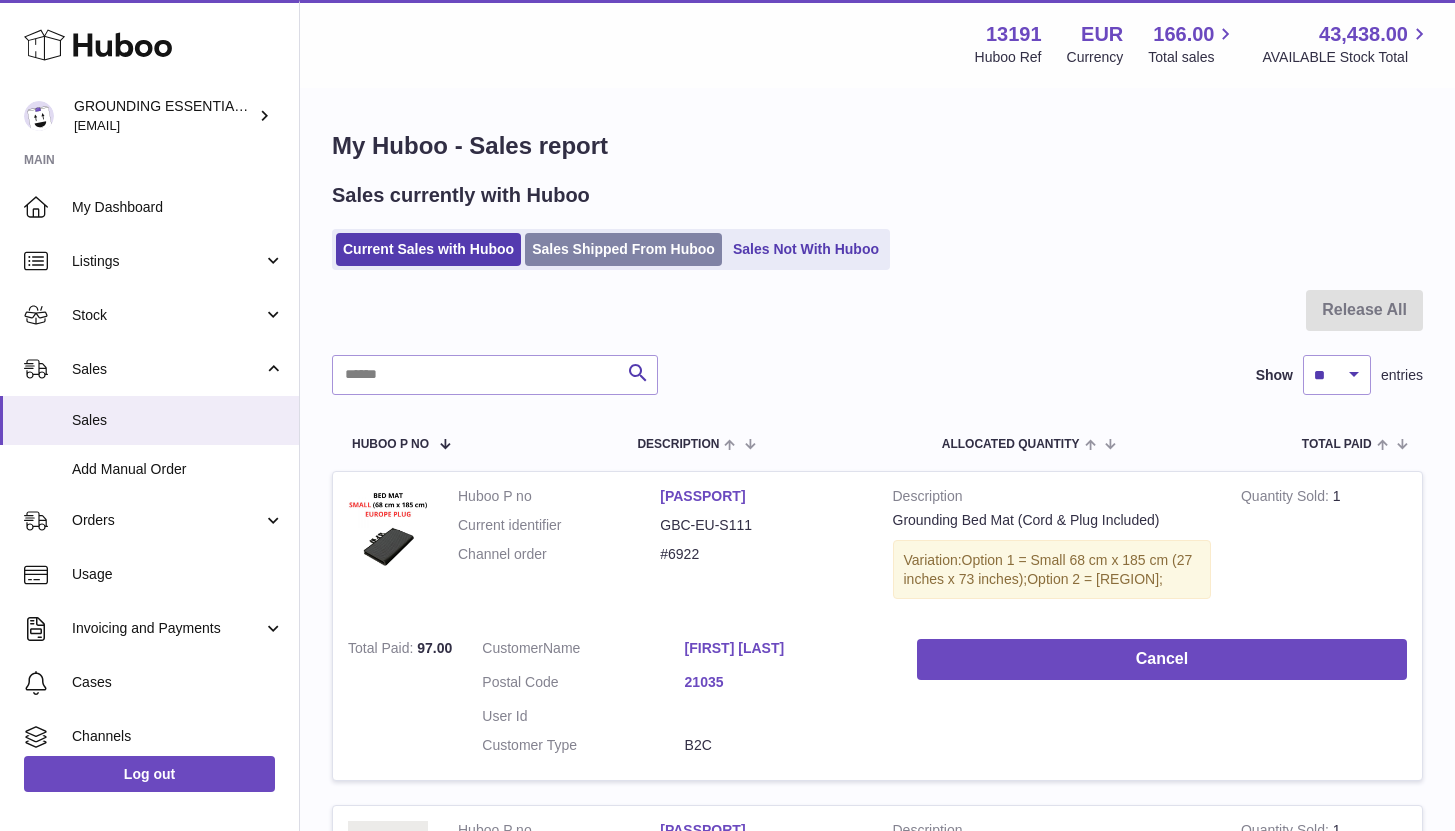 click on "Sales Shipped From Huboo" at bounding box center (623, 249) 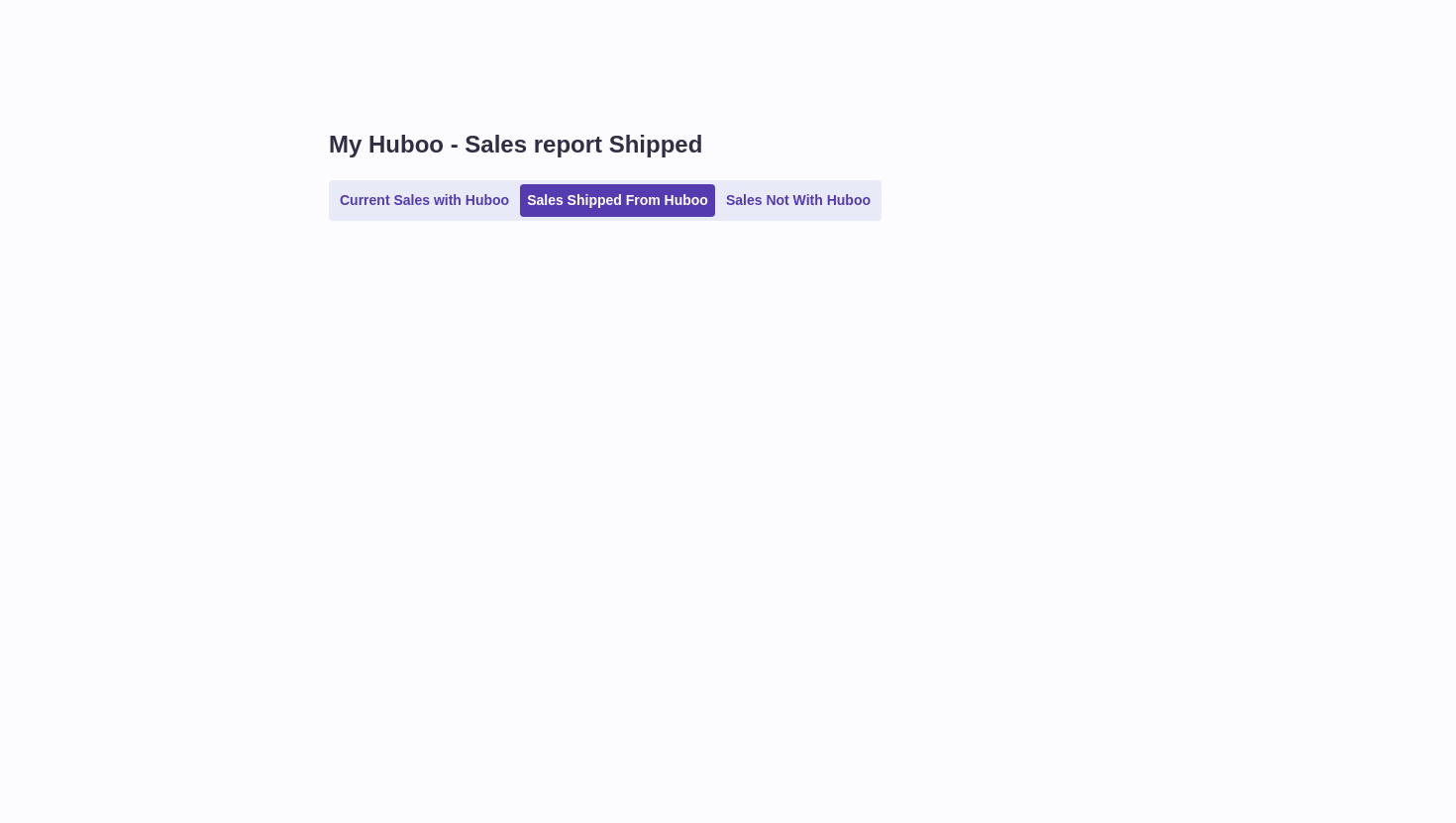 scroll, scrollTop: 0, scrollLeft: 0, axis: both 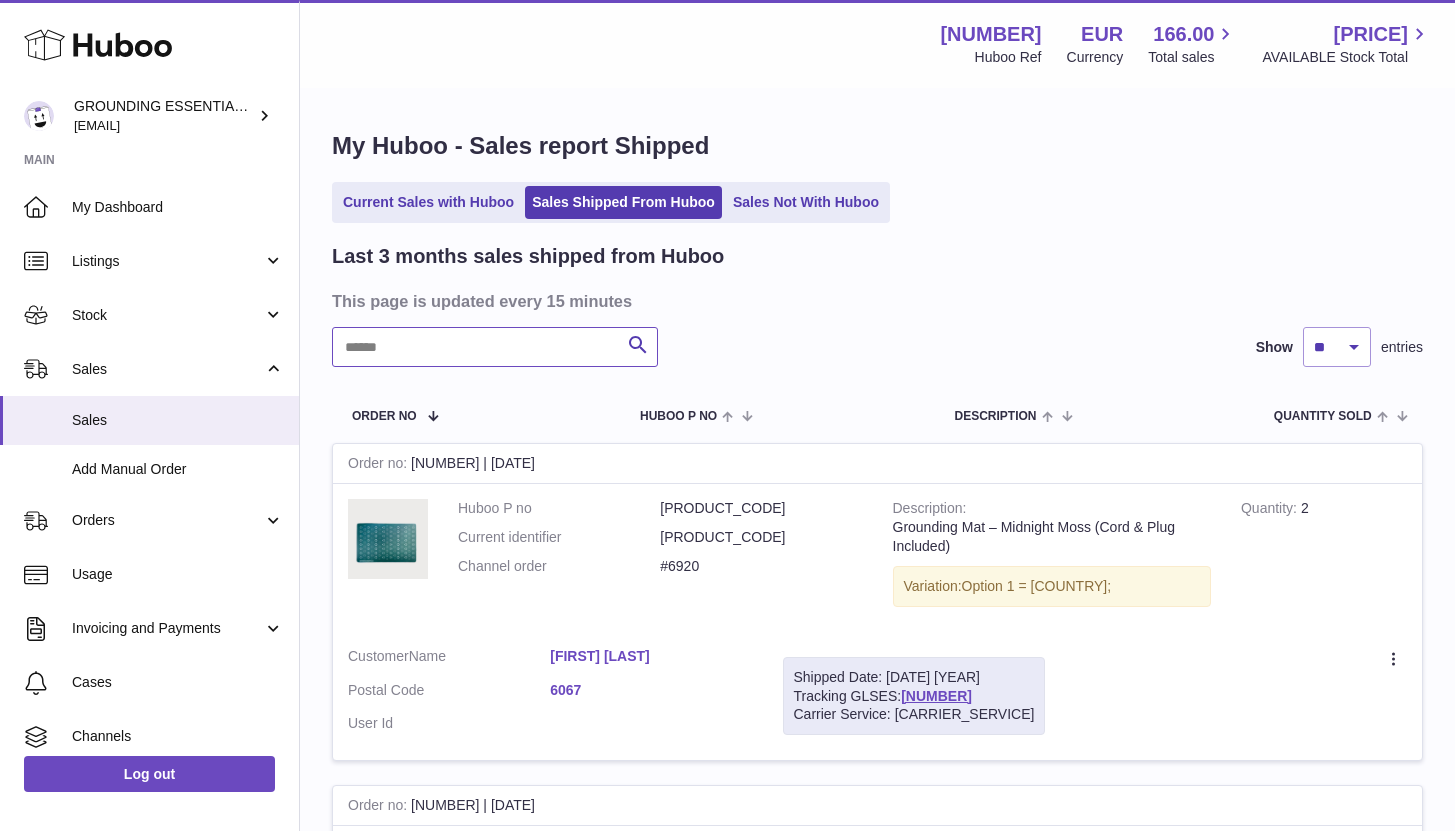 click at bounding box center [495, 347] 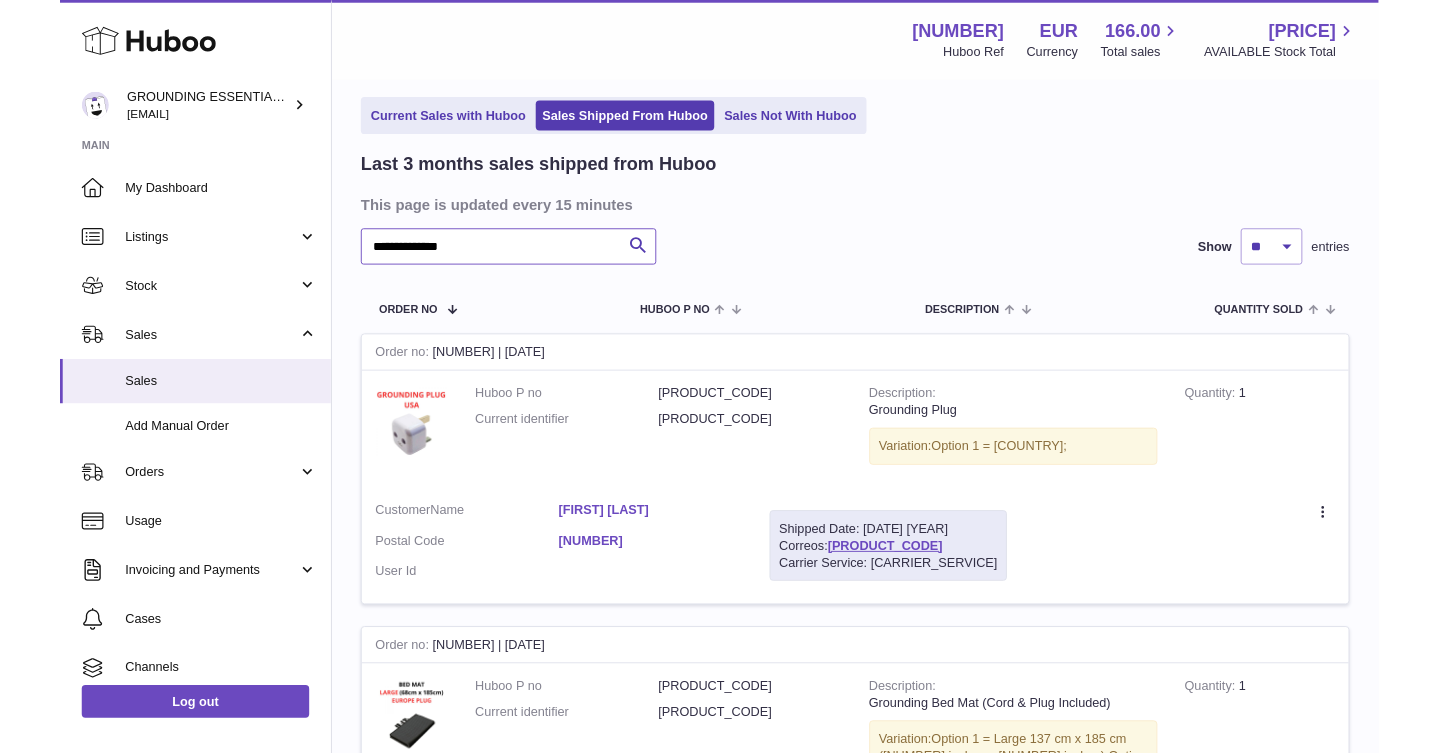 scroll, scrollTop: 89, scrollLeft: 0, axis: vertical 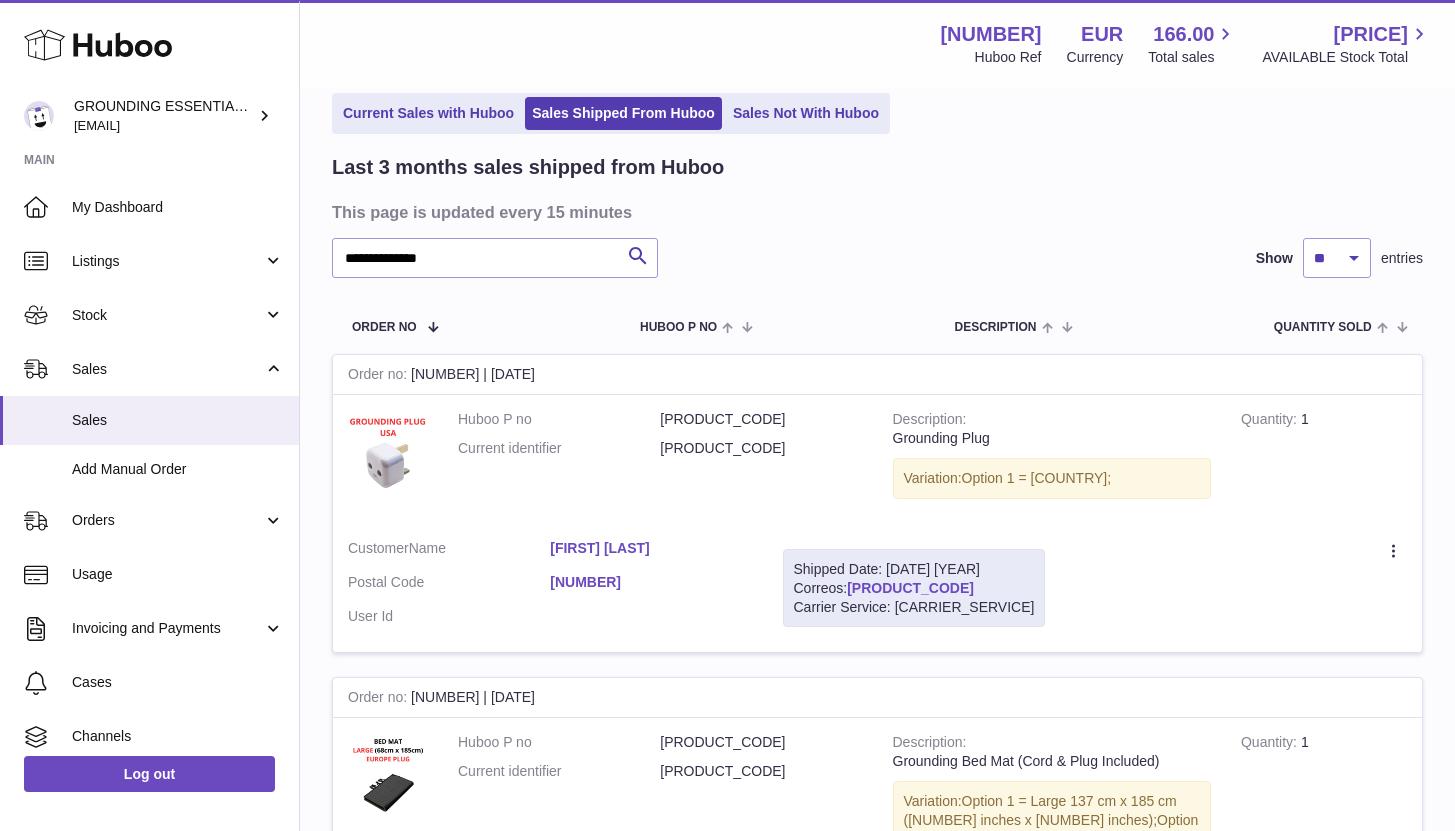 click on "CP918376499ES" at bounding box center (910, 588) 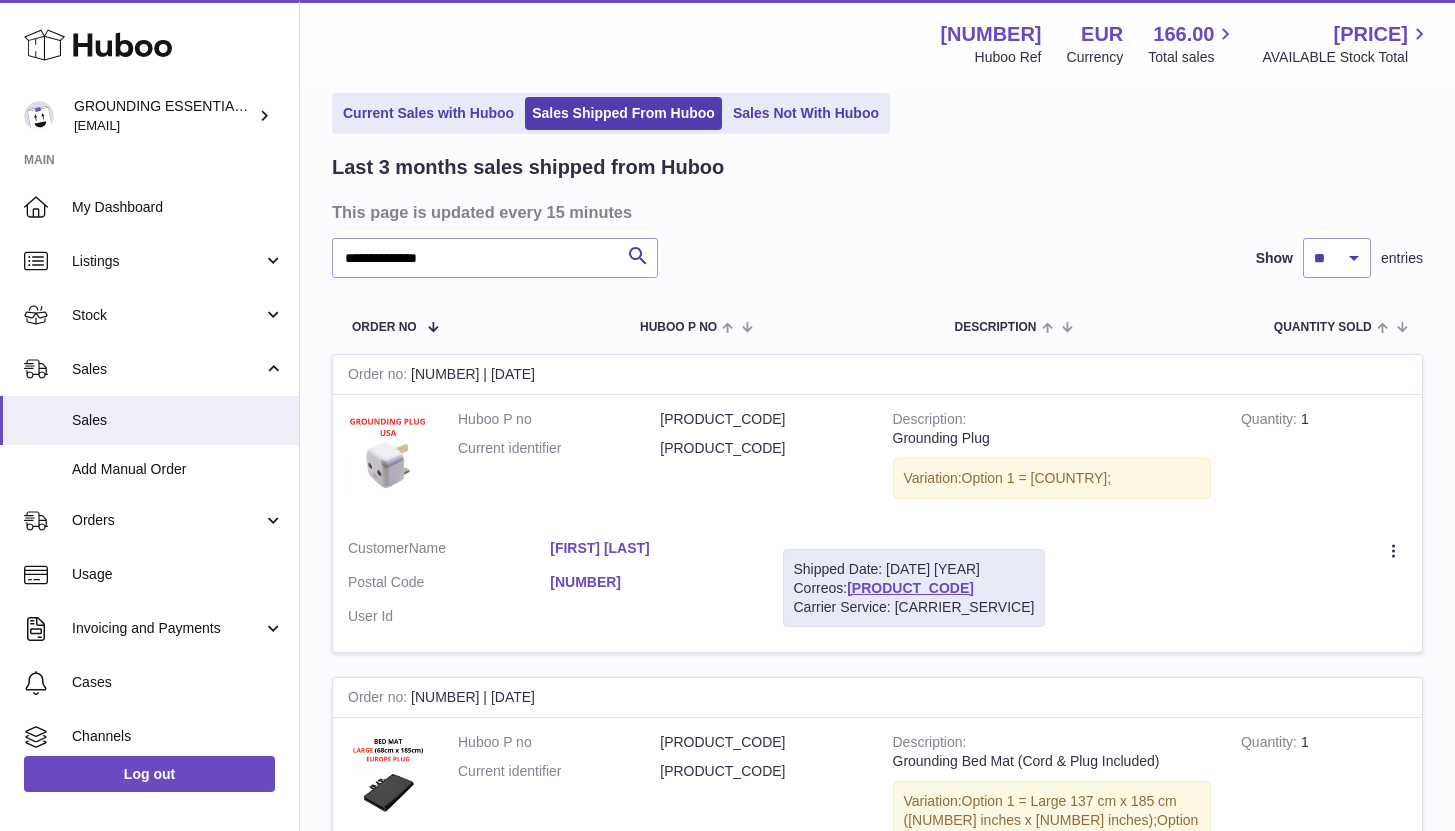 click on "Caitlyn Lennie" at bounding box center (651, 548) 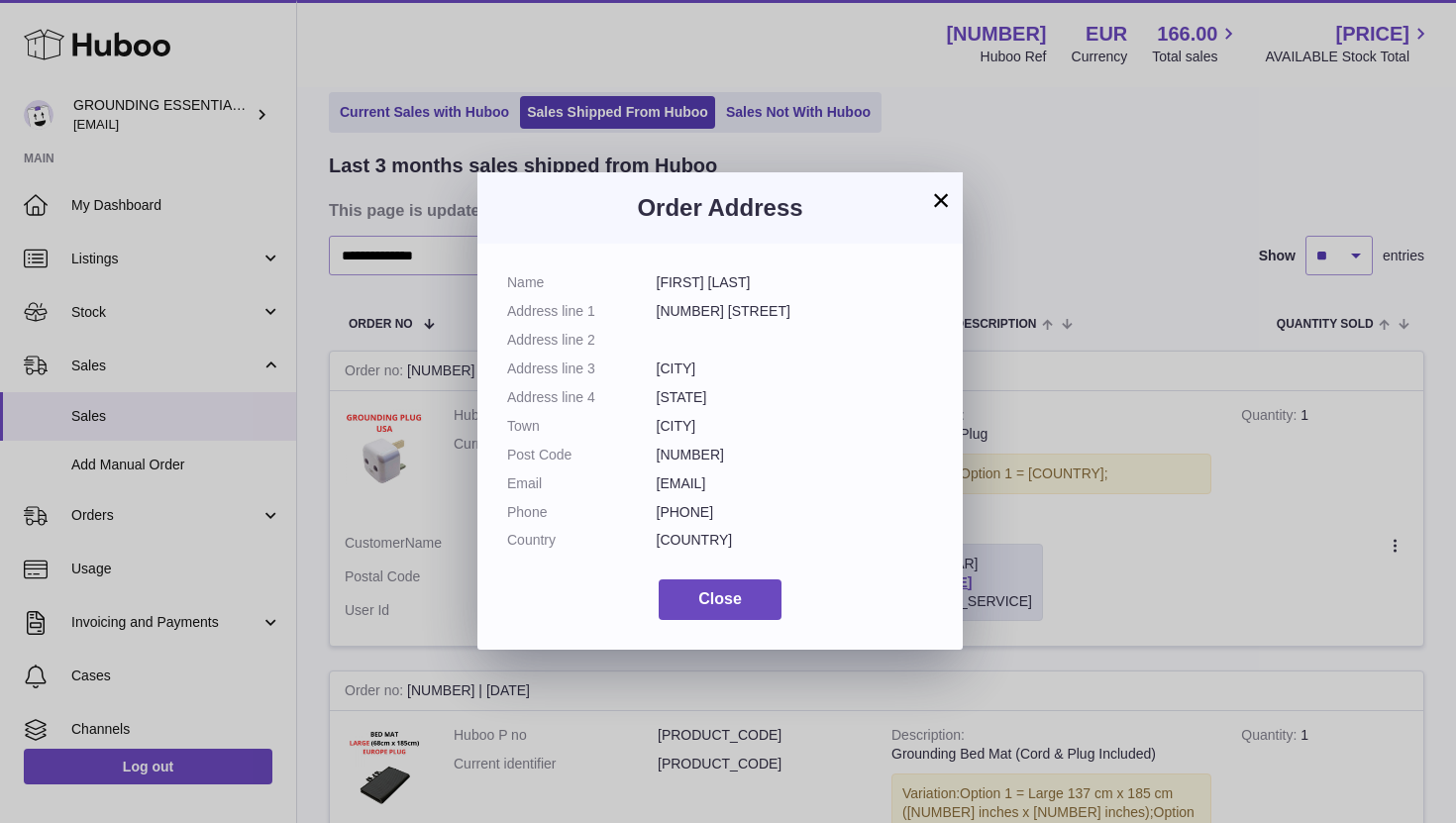 click on "Caitlyn Lennie" at bounding box center [795, 282] 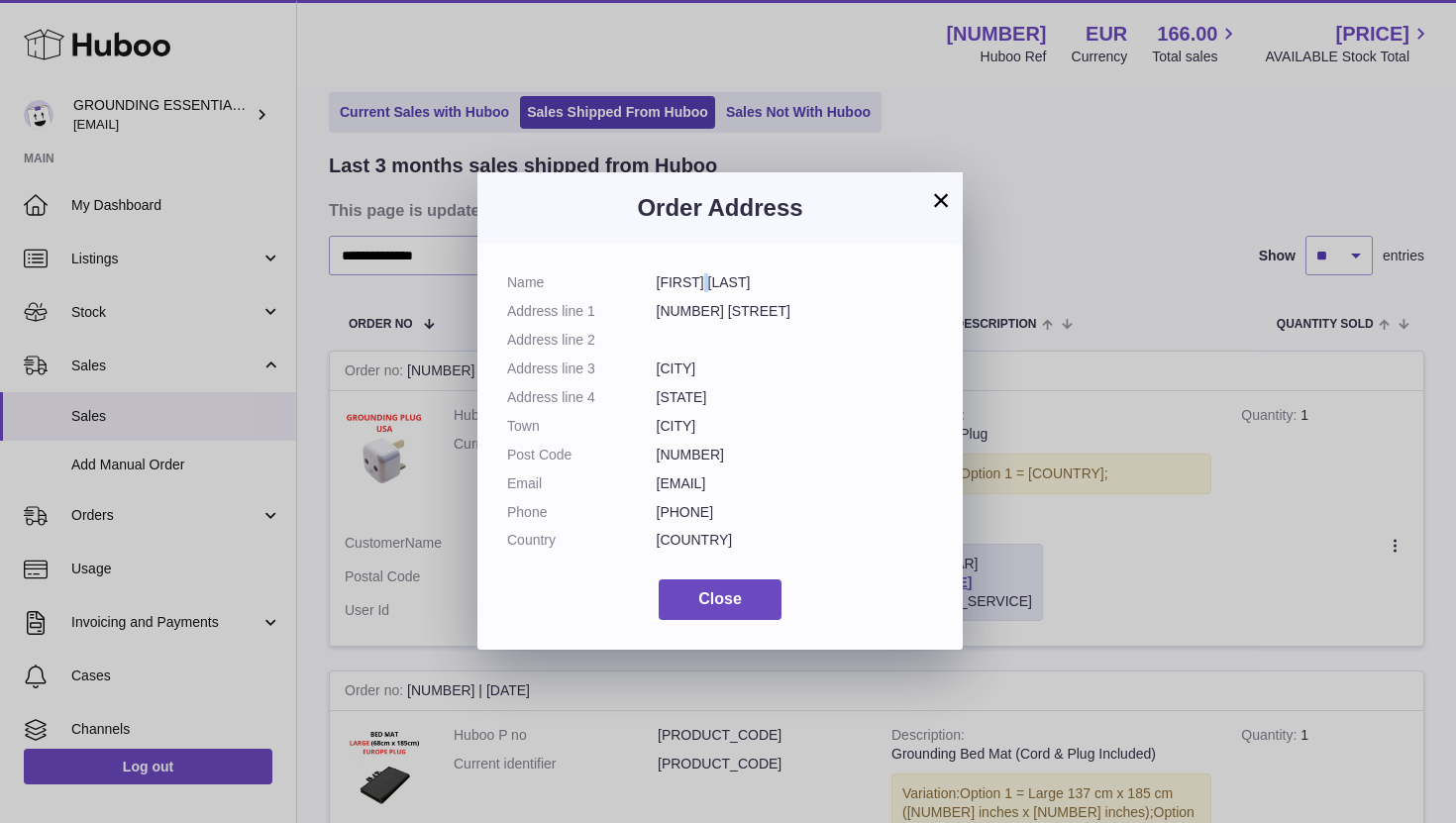 click on "Caitlyn Lennie" at bounding box center (795, 282) 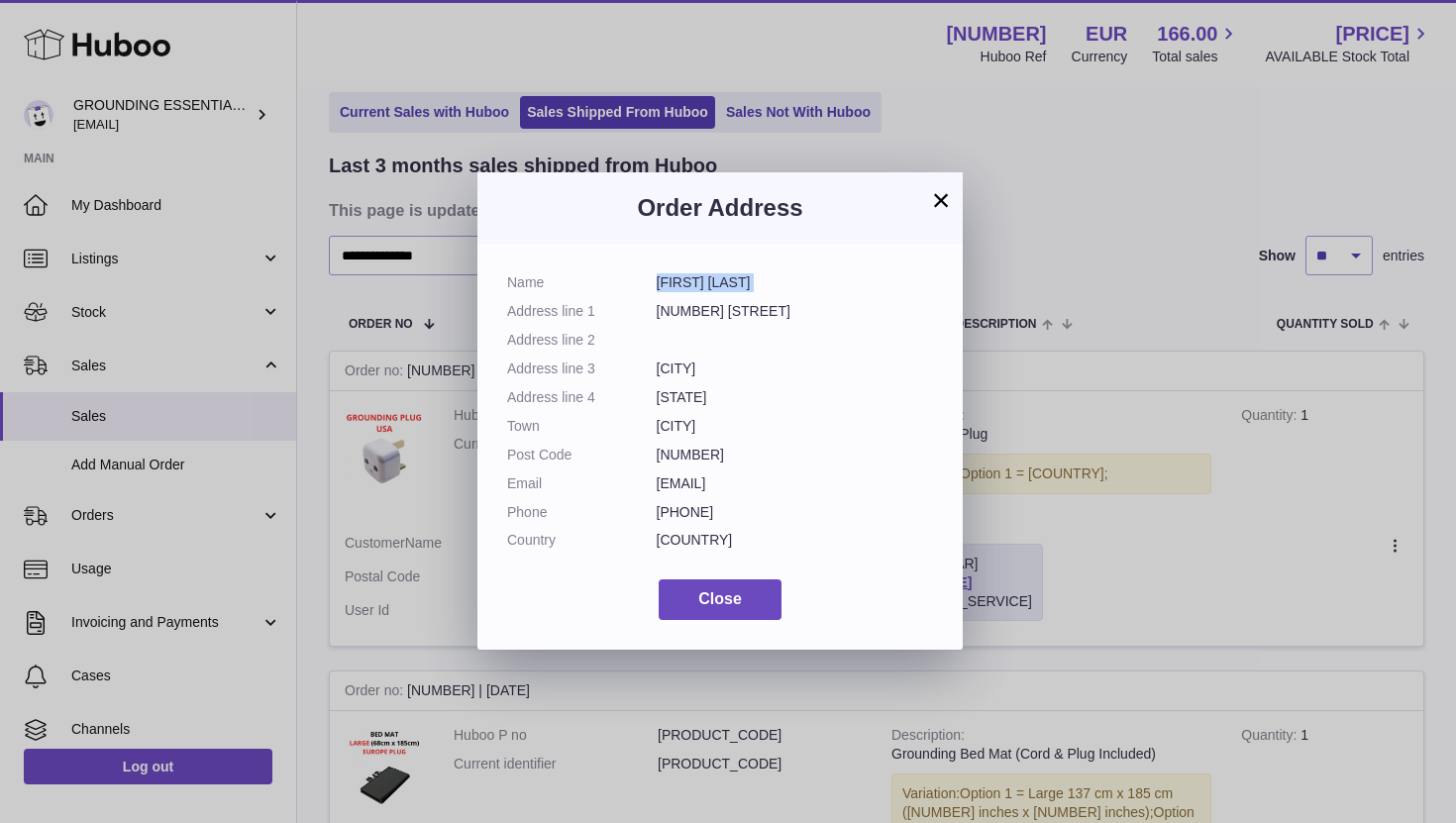 click on "Caitlyn Lennie" at bounding box center [795, 282] 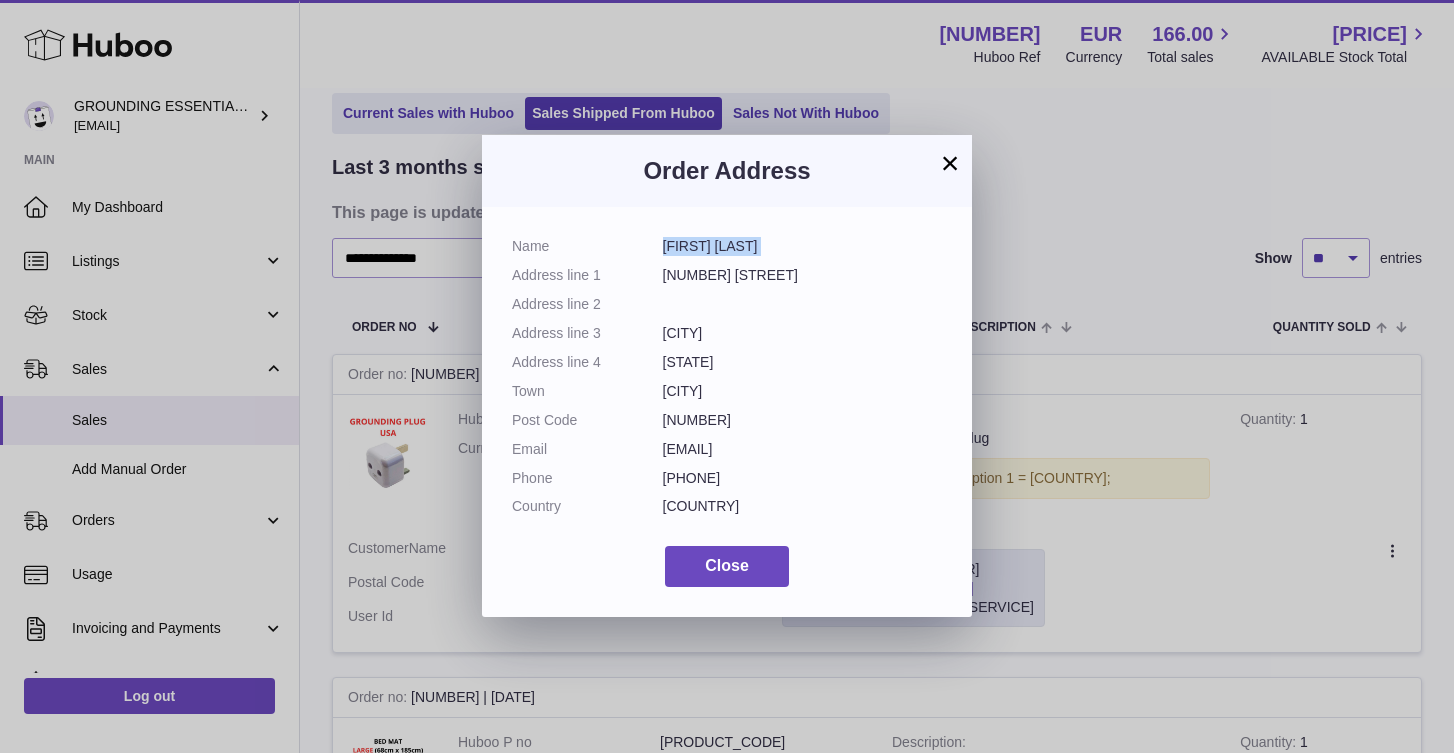 click on "×" at bounding box center [950, 163] 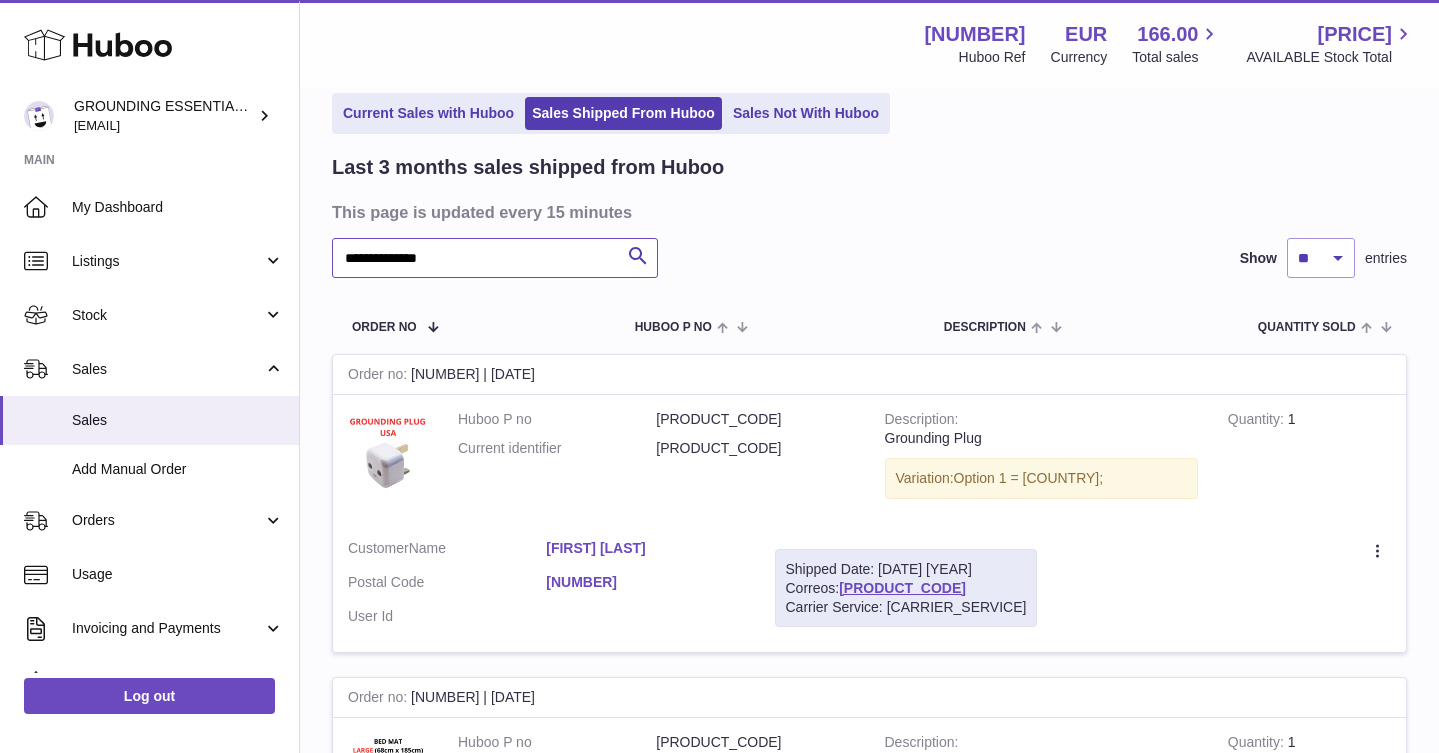 click on "**********" at bounding box center (495, 258) 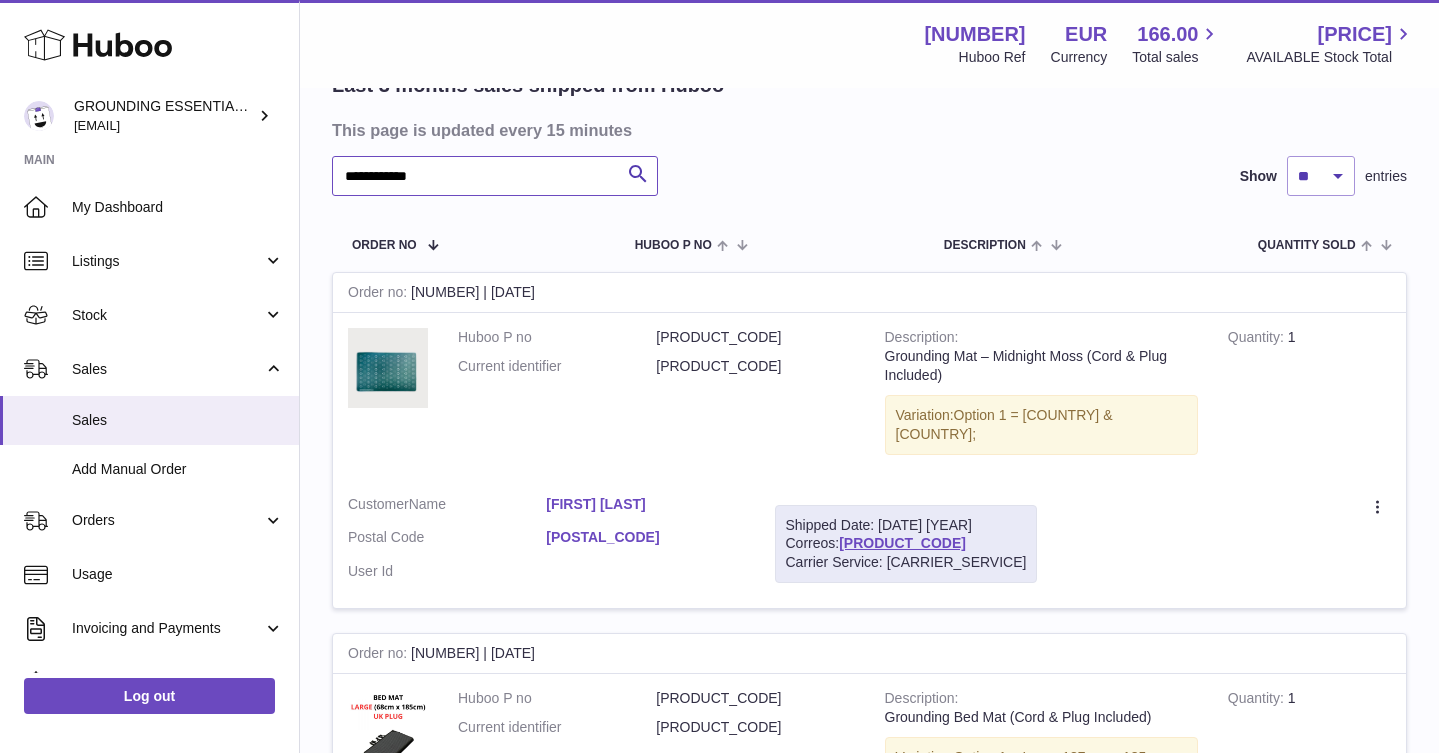 scroll, scrollTop: 193, scrollLeft: 0, axis: vertical 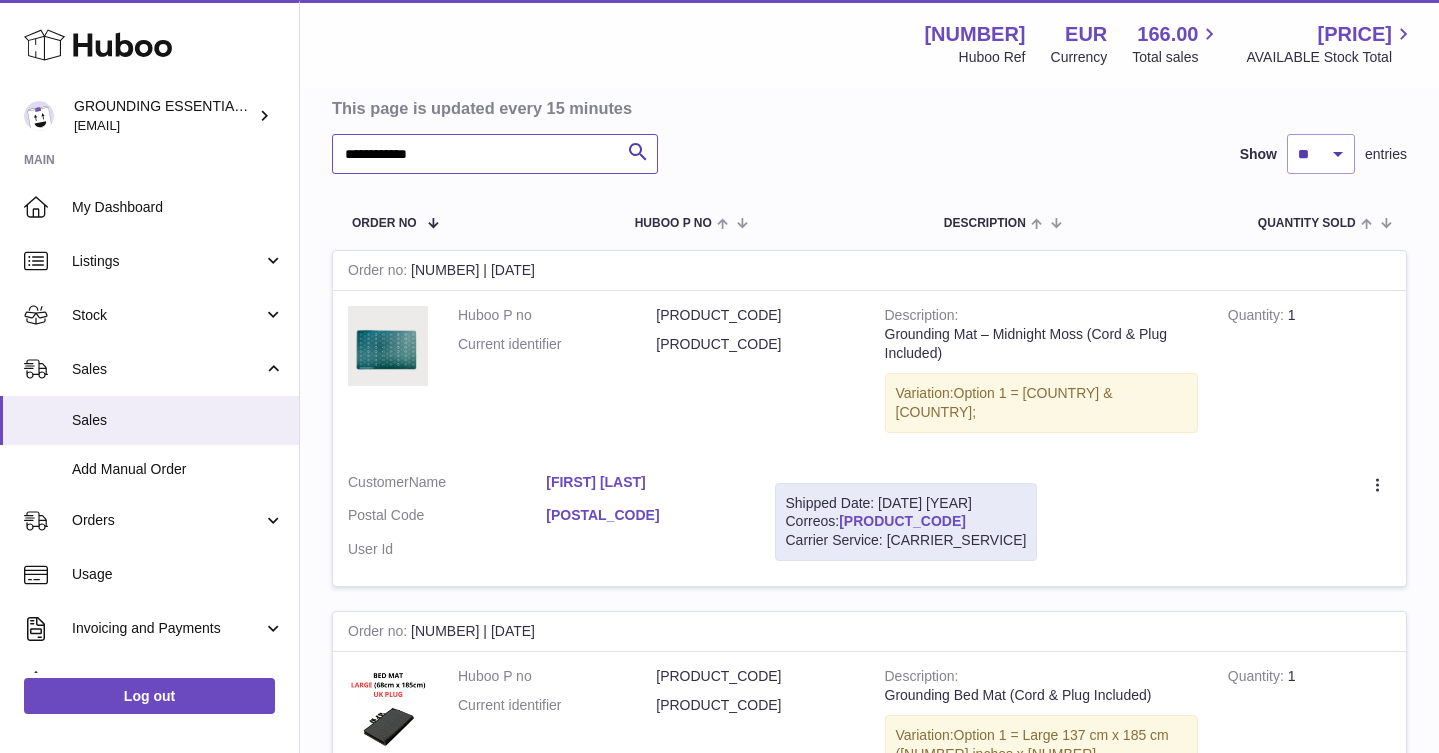 type on "**********" 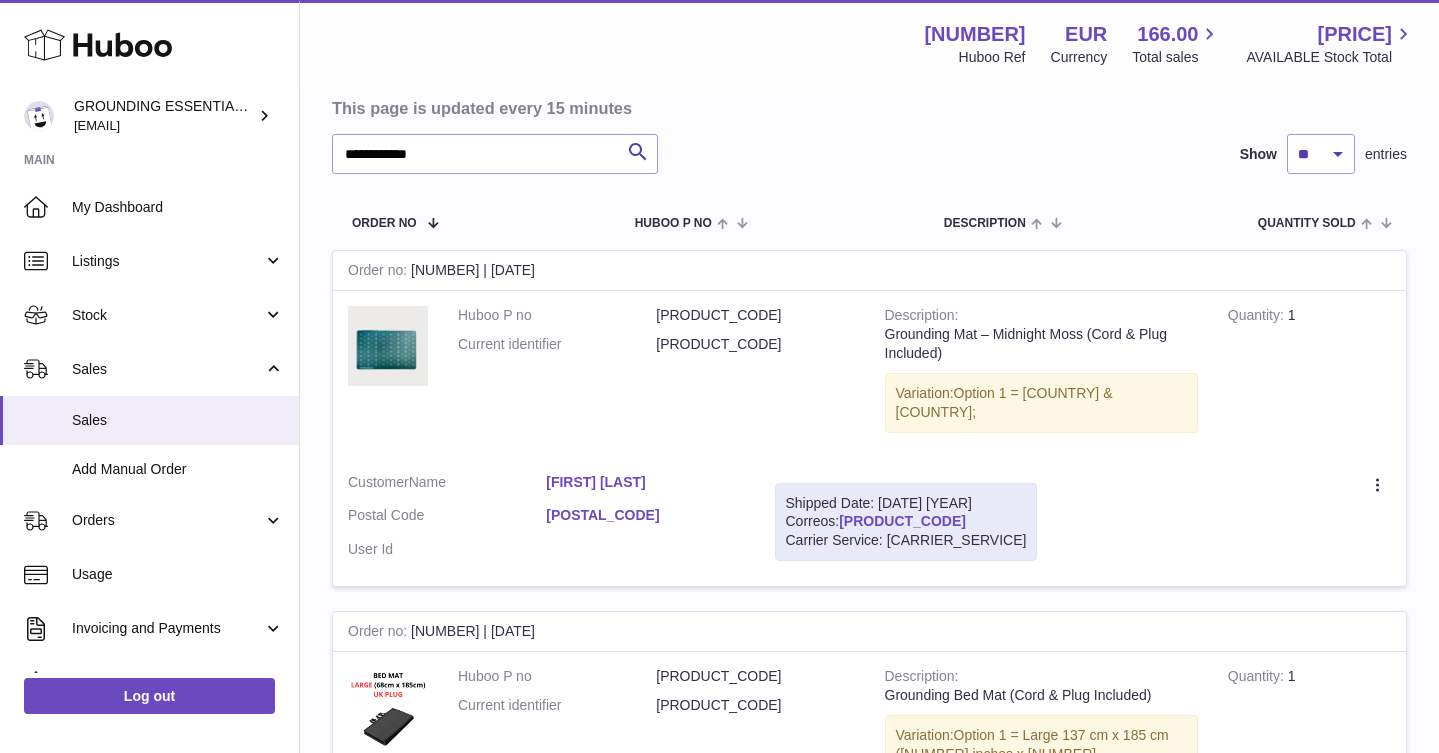 click on "CP918488977ES" at bounding box center (902, 521) 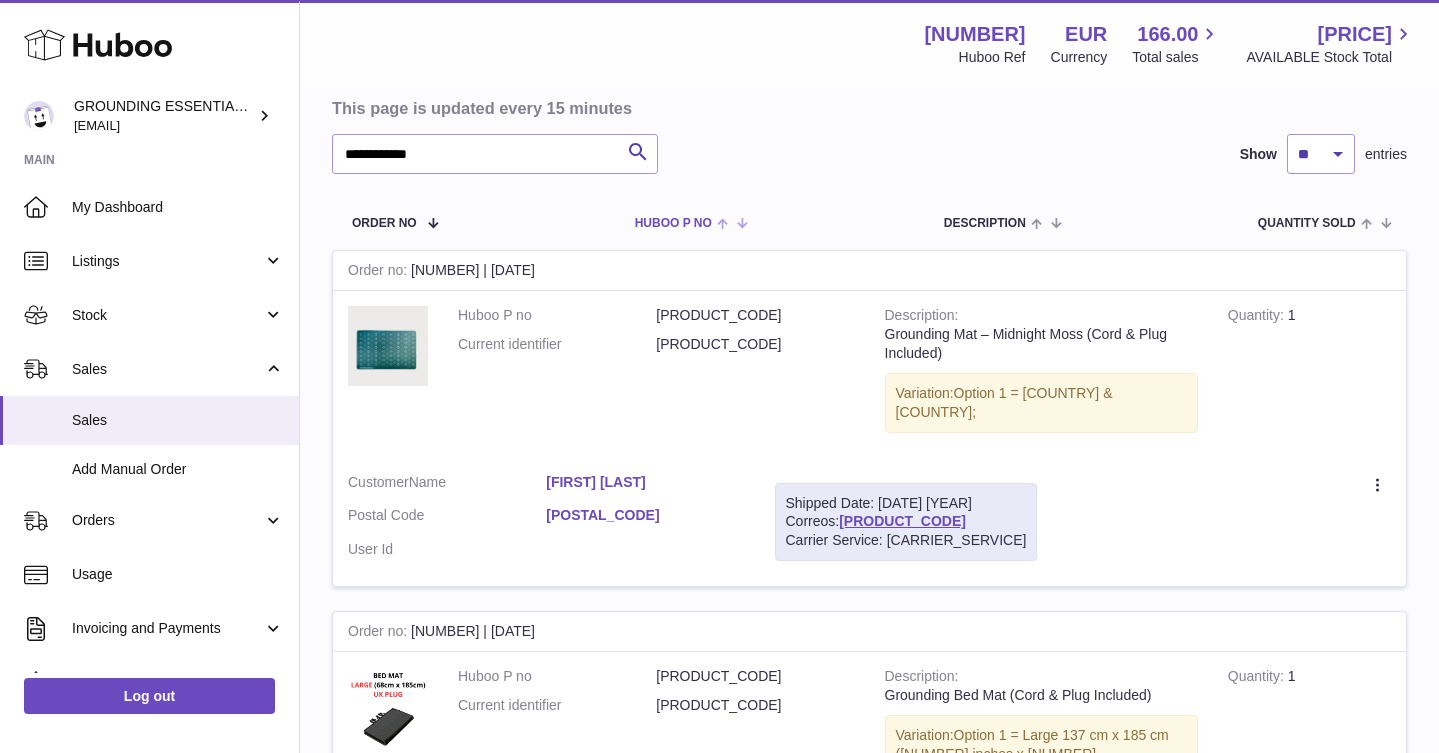 scroll, scrollTop: 0, scrollLeft: 0, axis: both 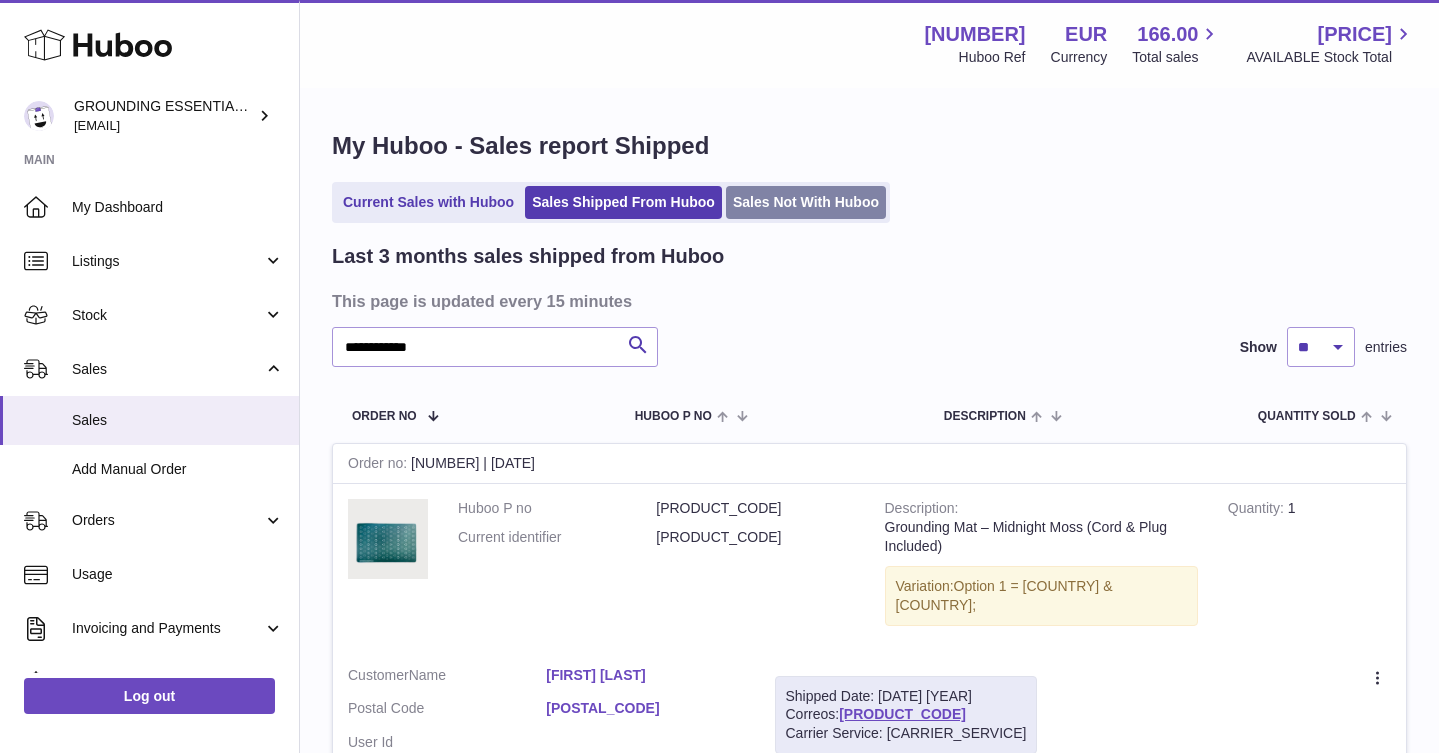 click on "Sales Not With Huboo" at bounding box center (806, 202) 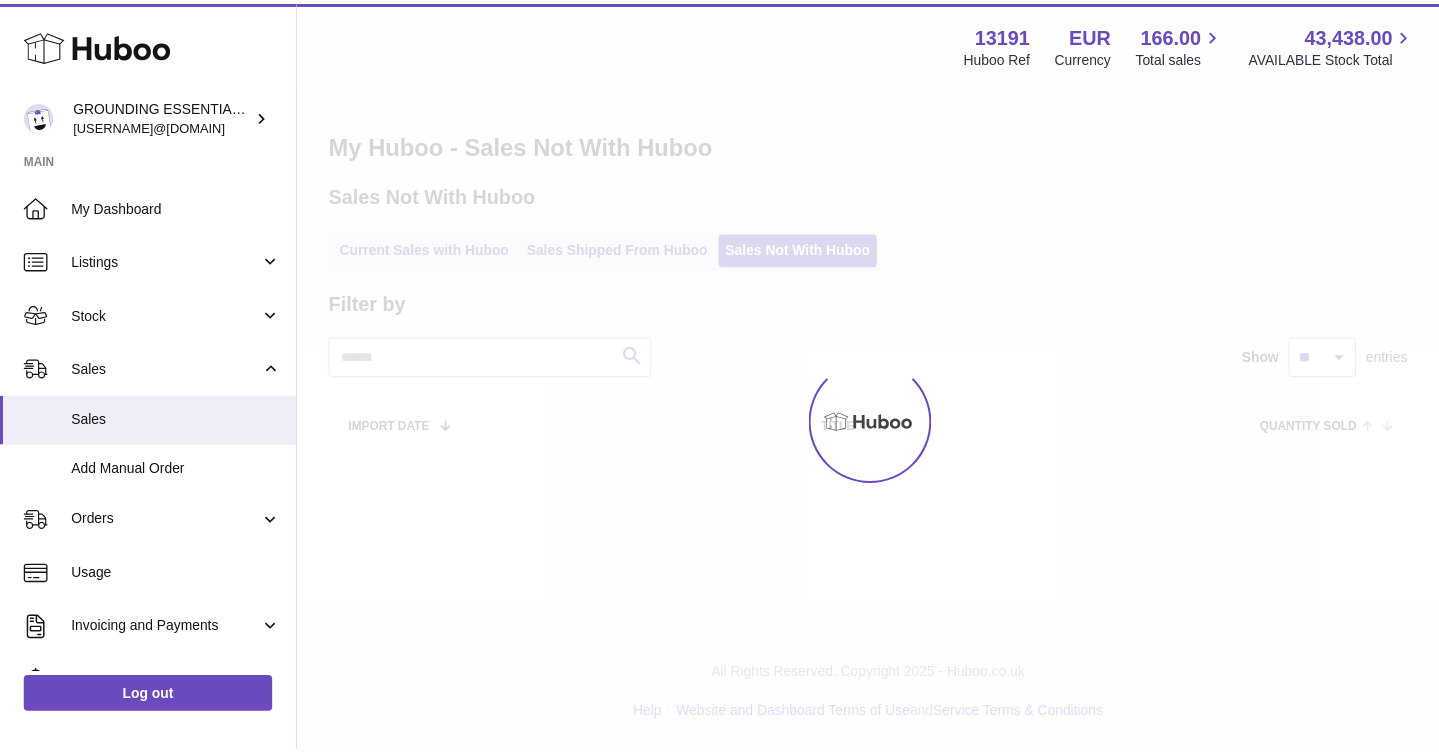 scroll, scrollTop: 0, scrollLeft: 0, axis: both 